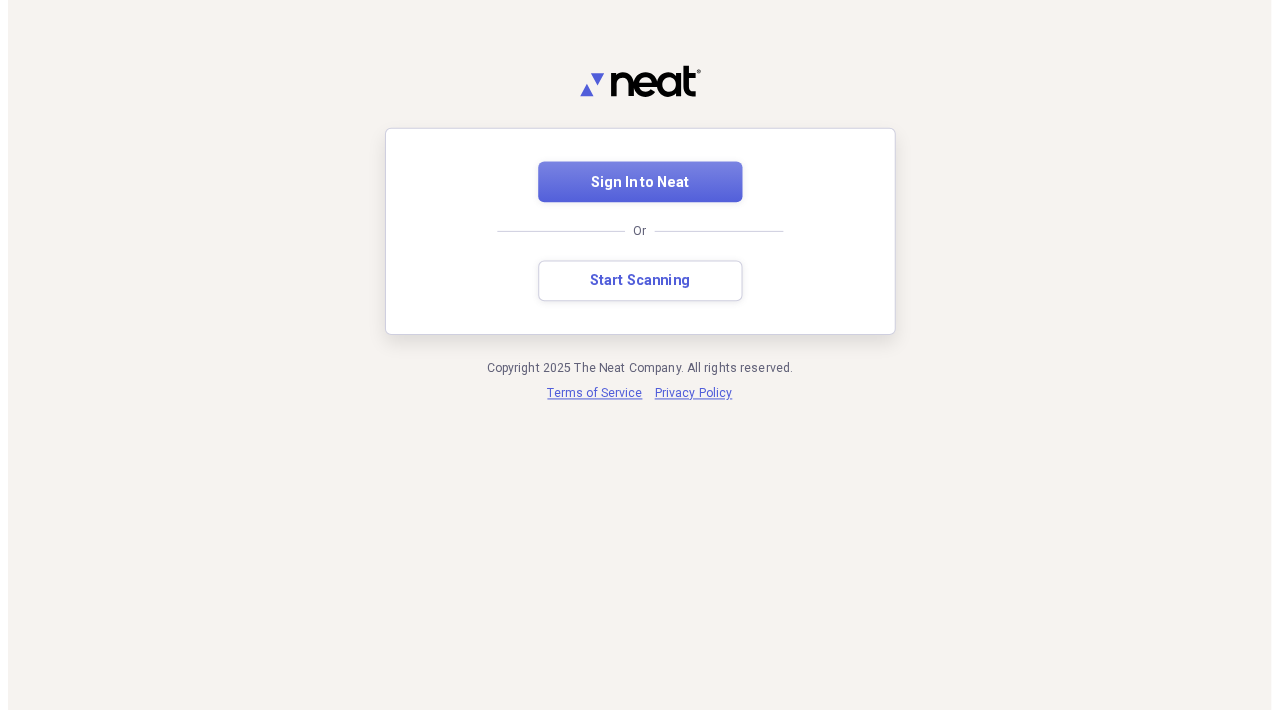 scroll, scrollTop: 0, scrollLeft: 0, axis: both 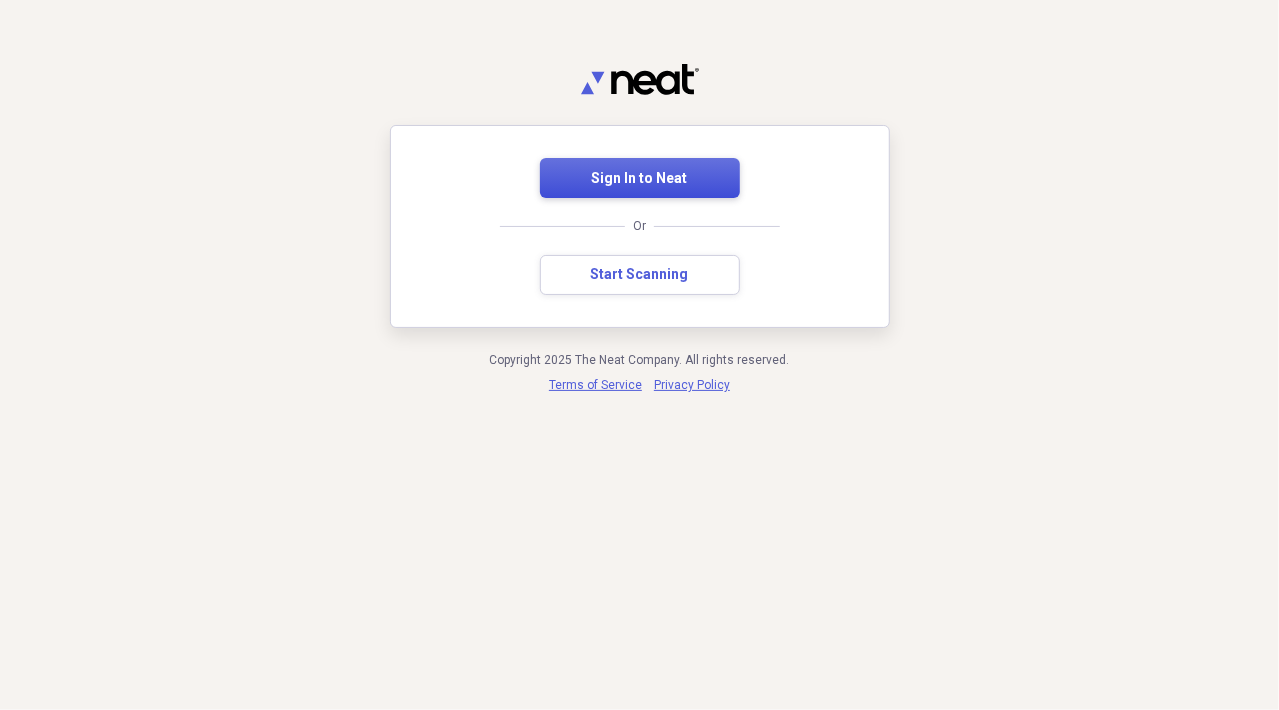 click on "Sign In to Neat" at bounding box center [640, 179] 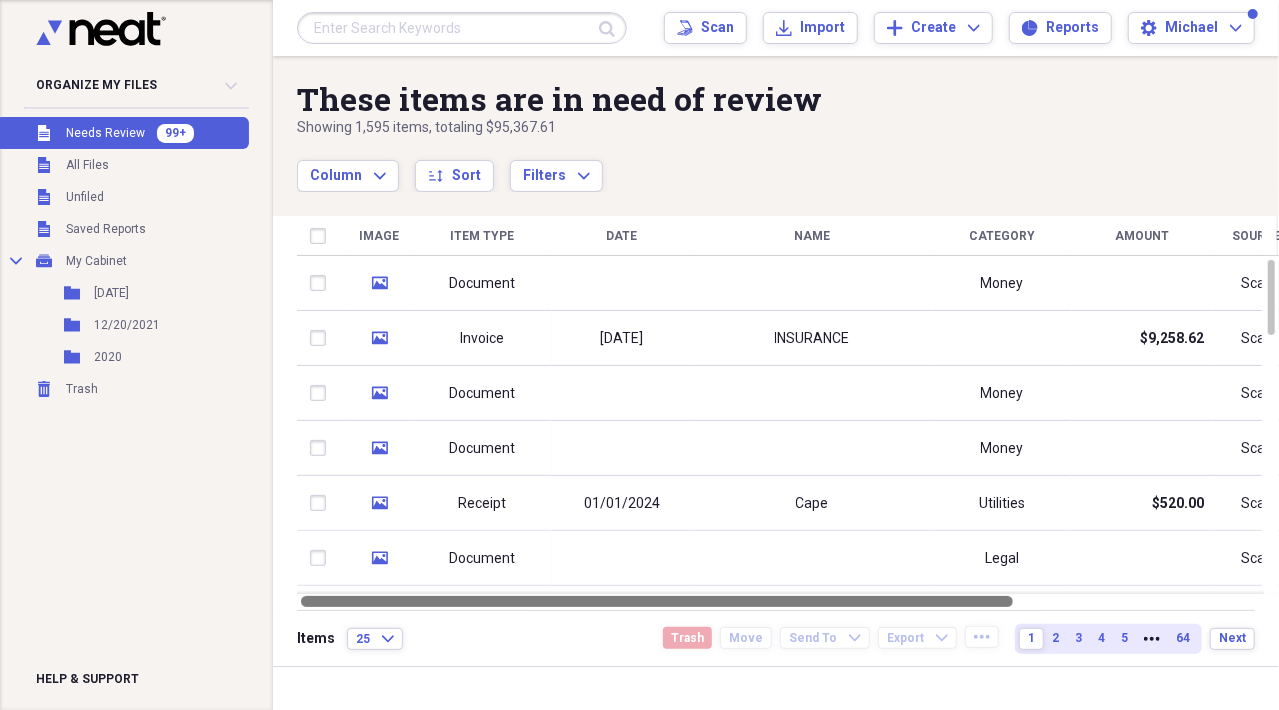click at bounding box center (788, 601) 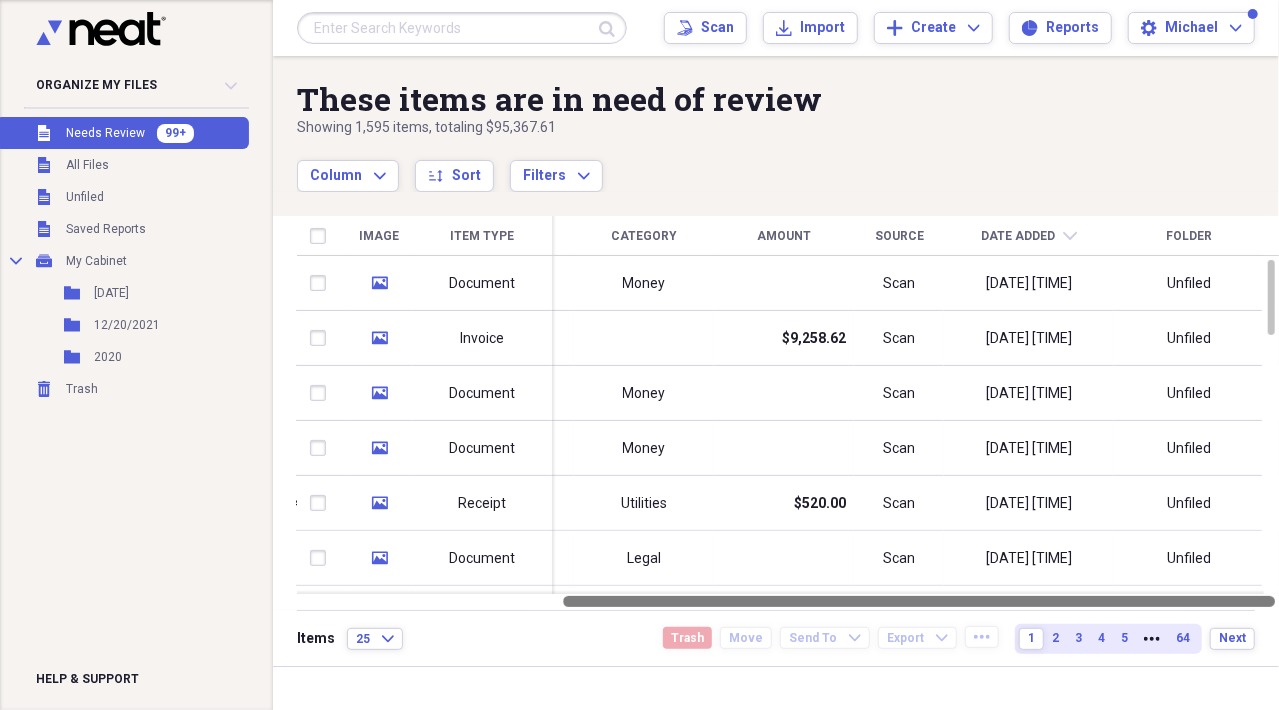 click at bounding box center (788, 601) 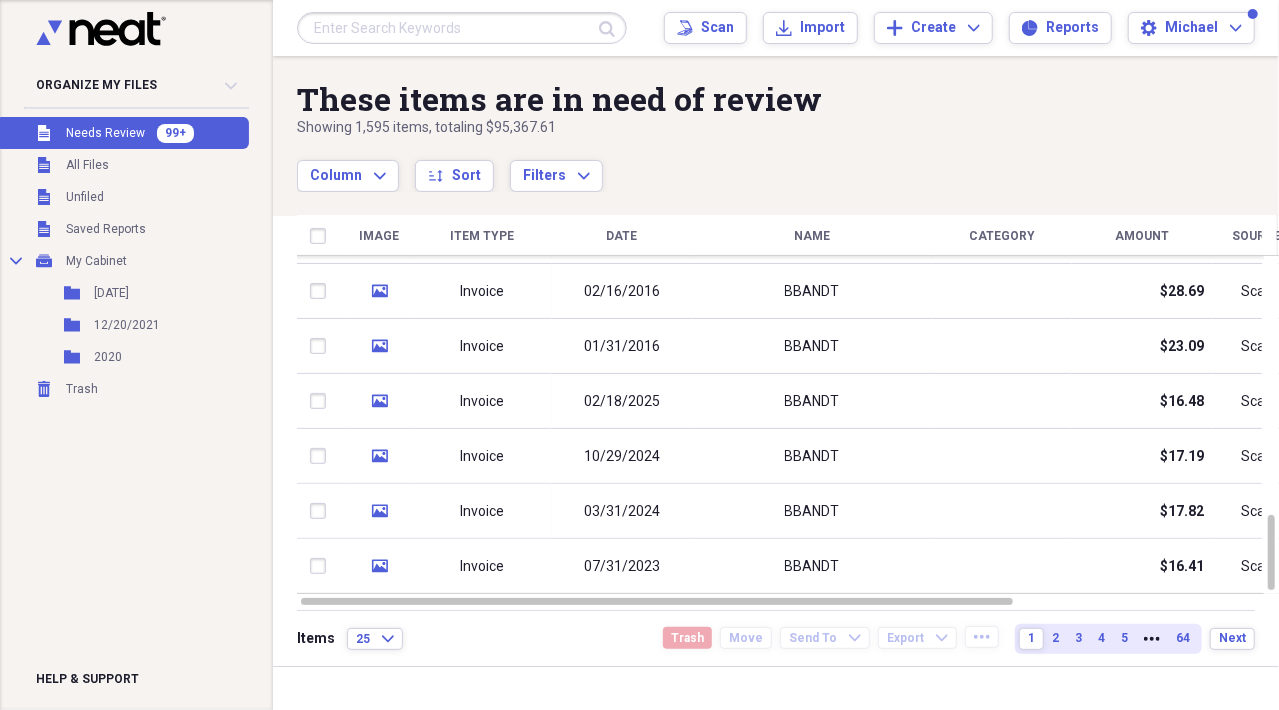 click on "Column Expand sort Sort Filters  Expand" at bounding box center (712, 165) 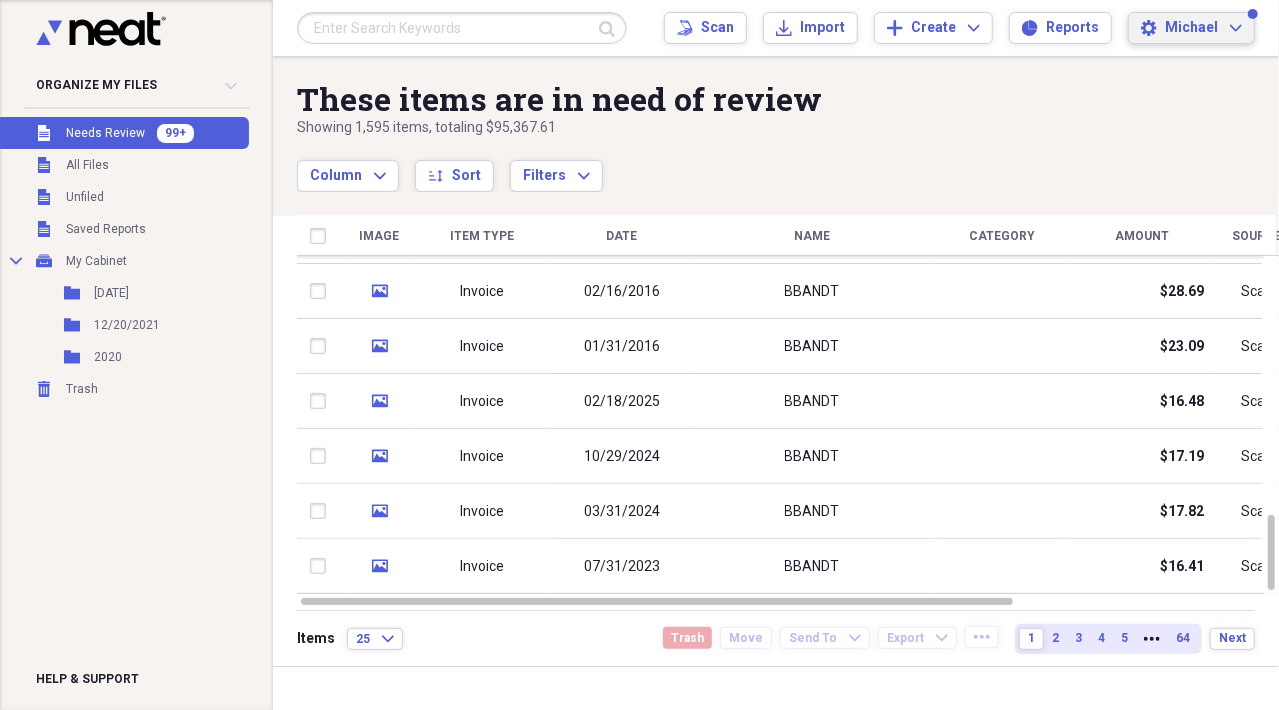click on "Settings Michael Expand" at bounding box center (1191, 28) 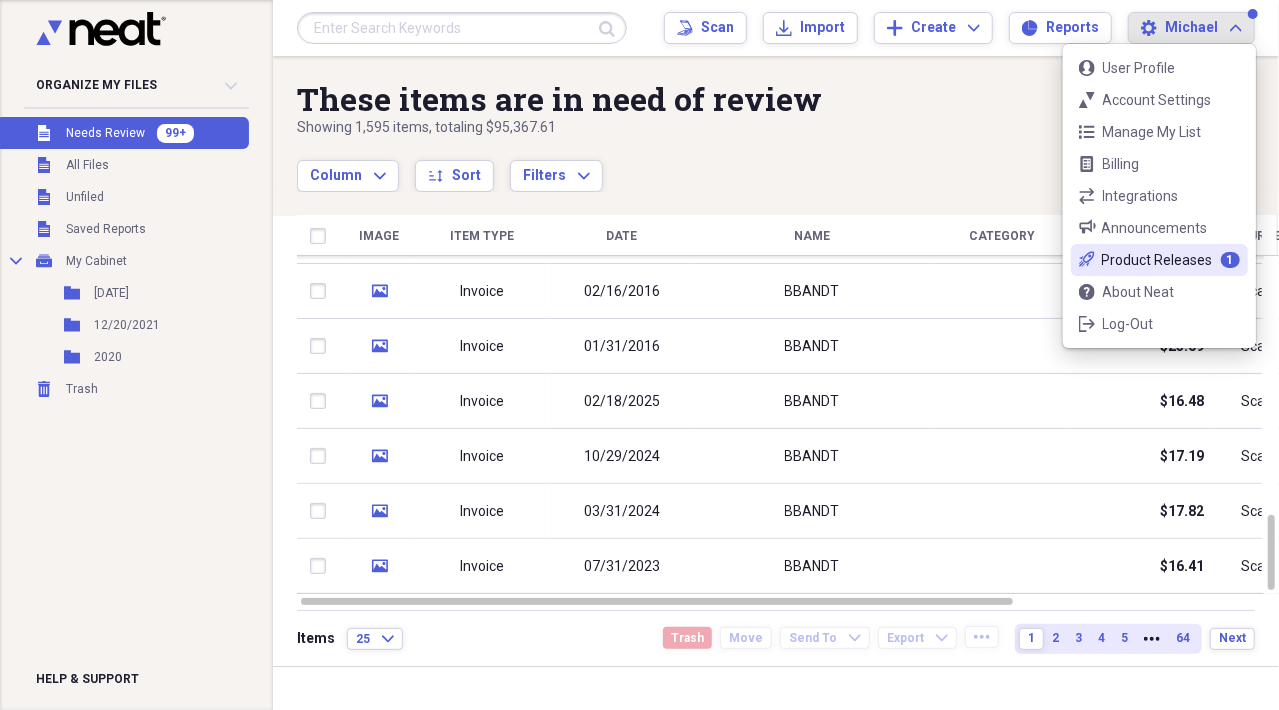 click on "Product Releases" at bounding box center (1157, 260) 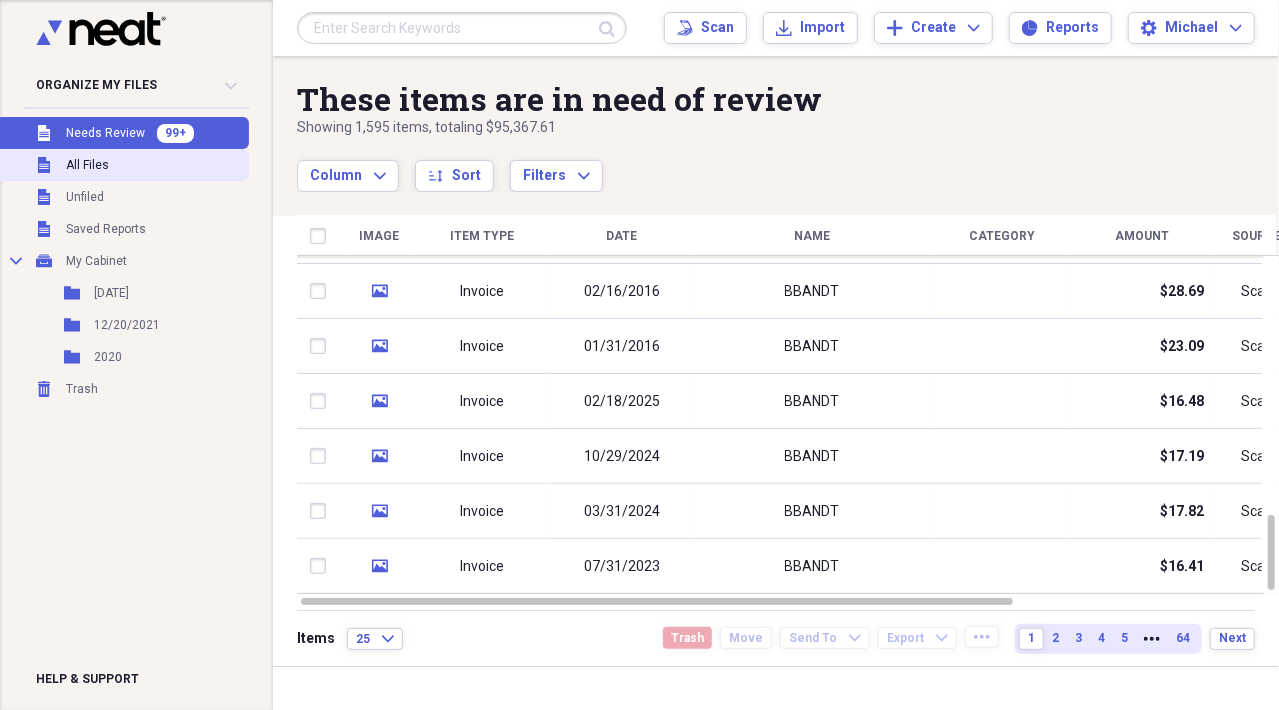 click on "All Files" at bounding box center [87, 165] 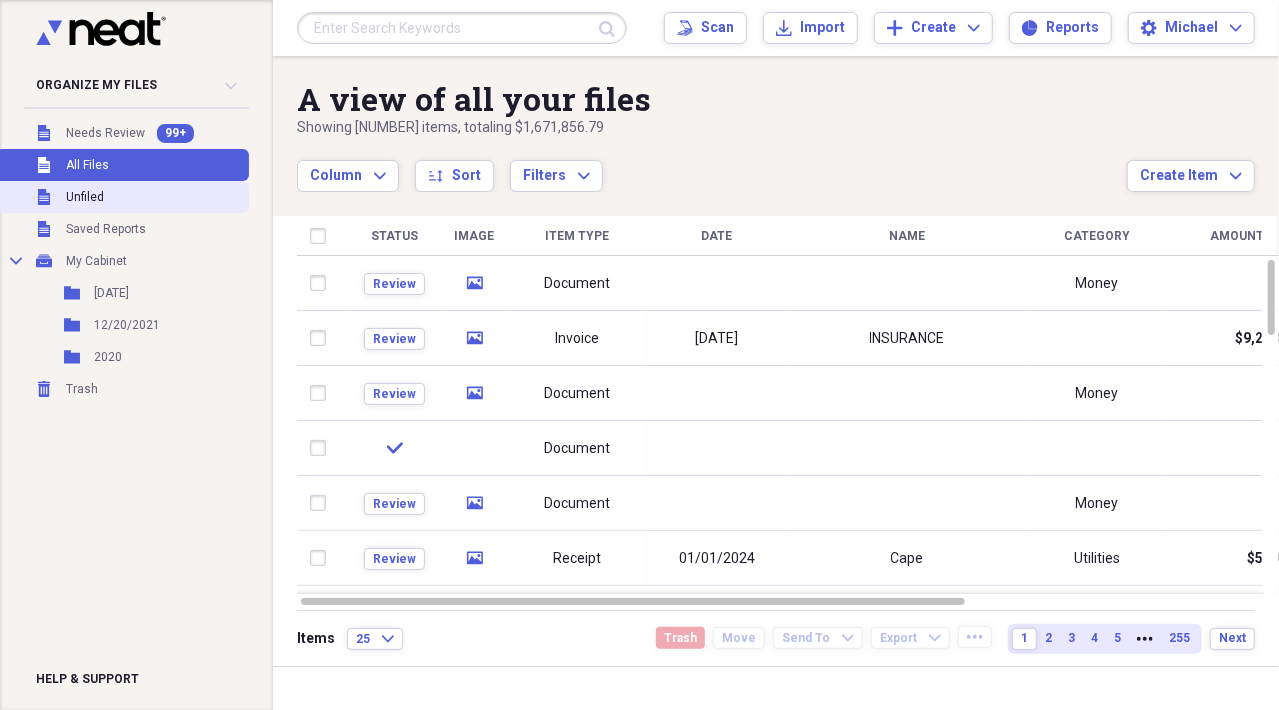 click on "Unfiled" at bounding box center (85, 197) 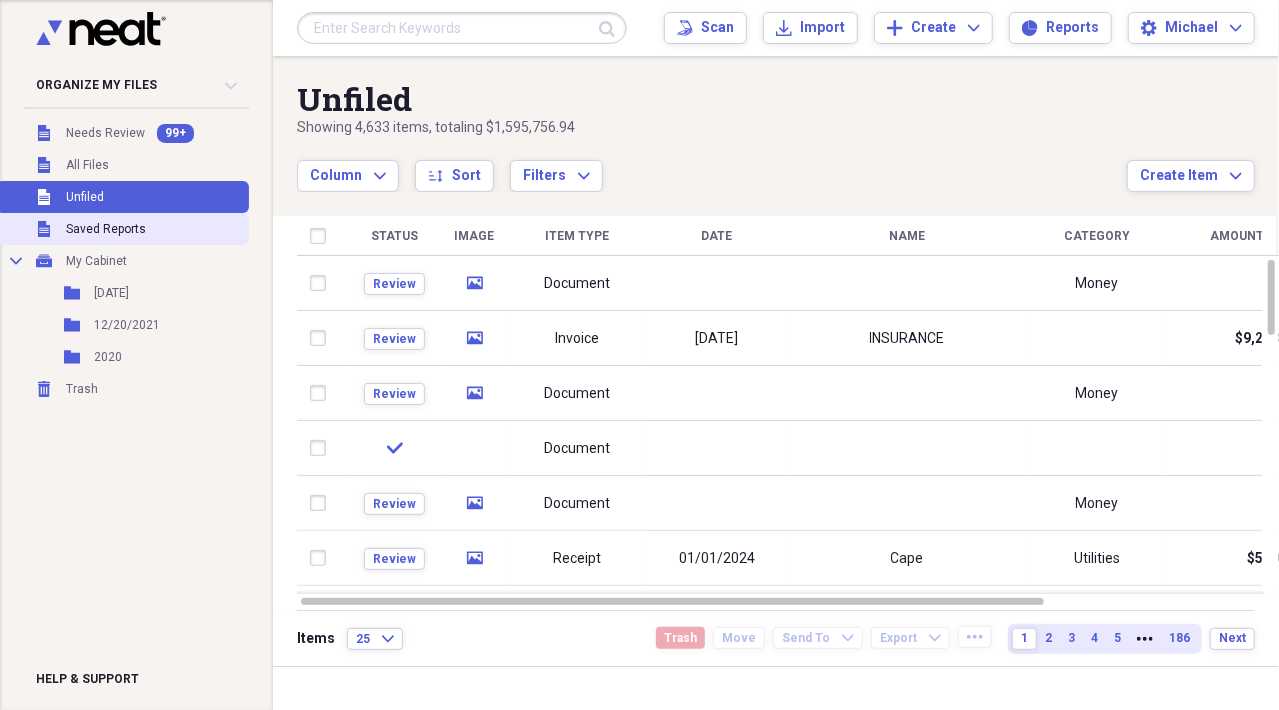 click on "Saved Reports" at bounding box center (106, 229) 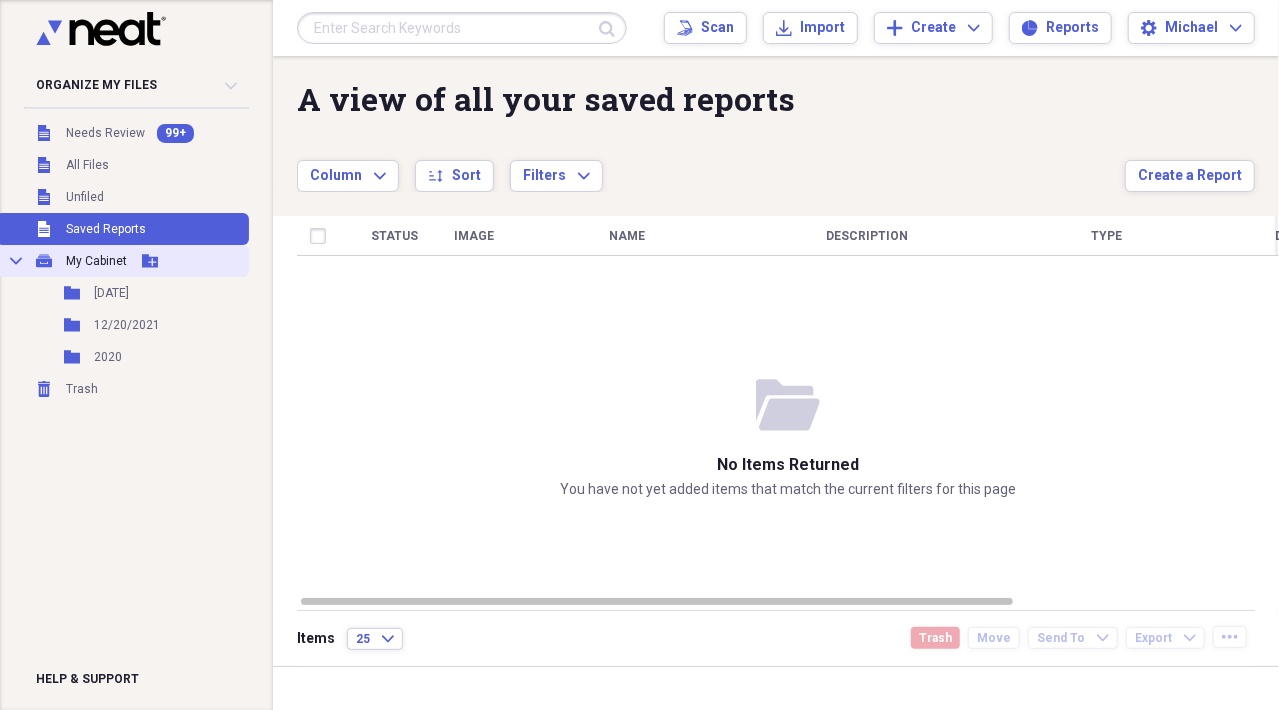click on "My Cabinet" at bounding box center [96, 261] 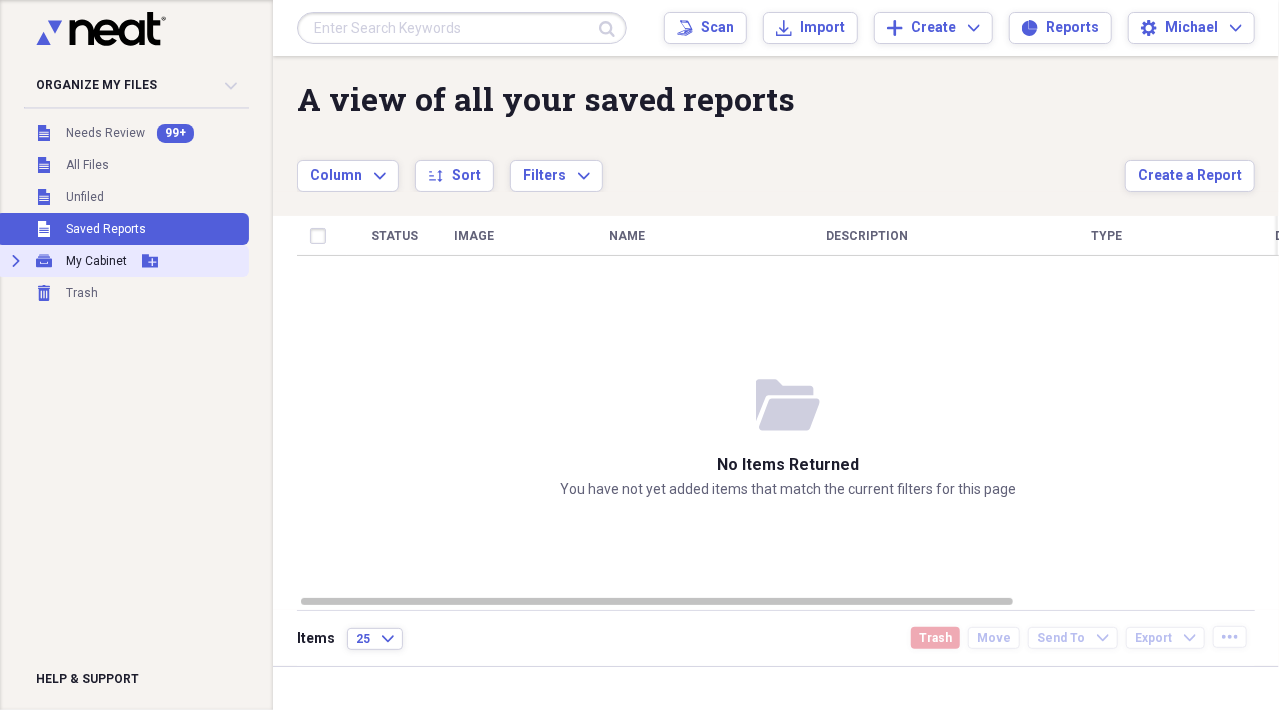 click on "My Cabinet" at bounding box center [96, 261] 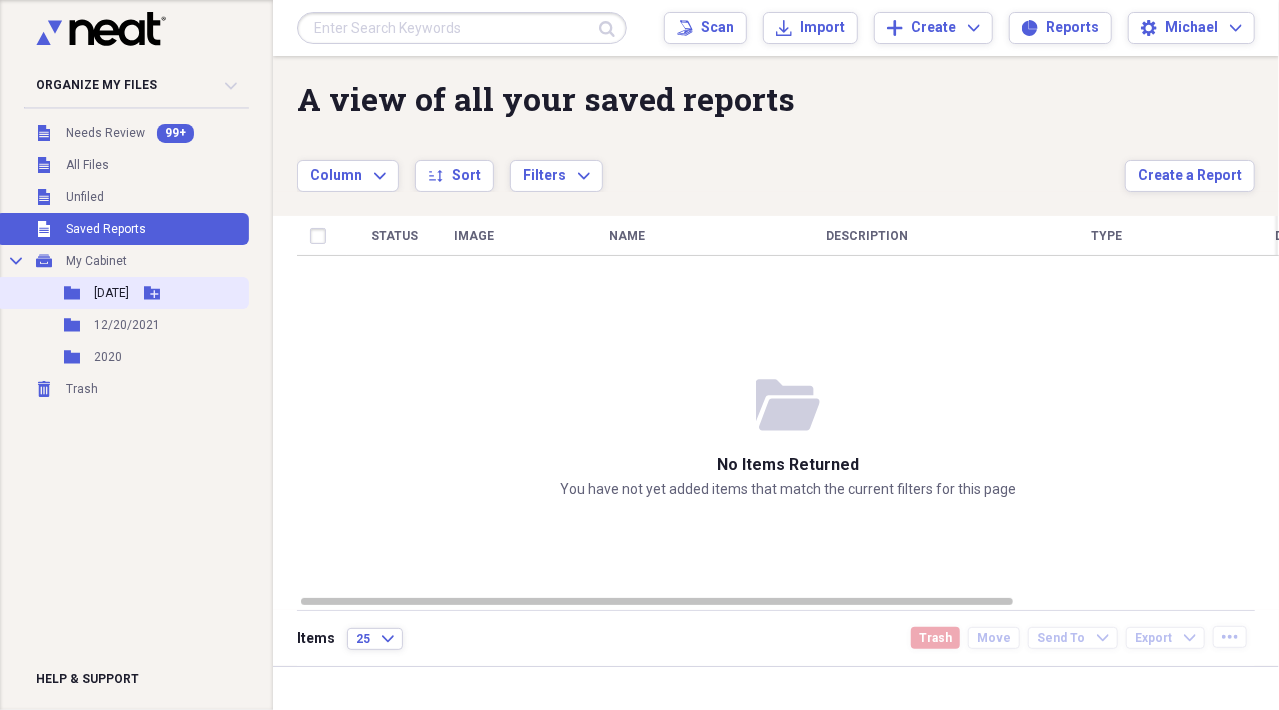 click on "[DATE]" at bounding box center [111, 293] 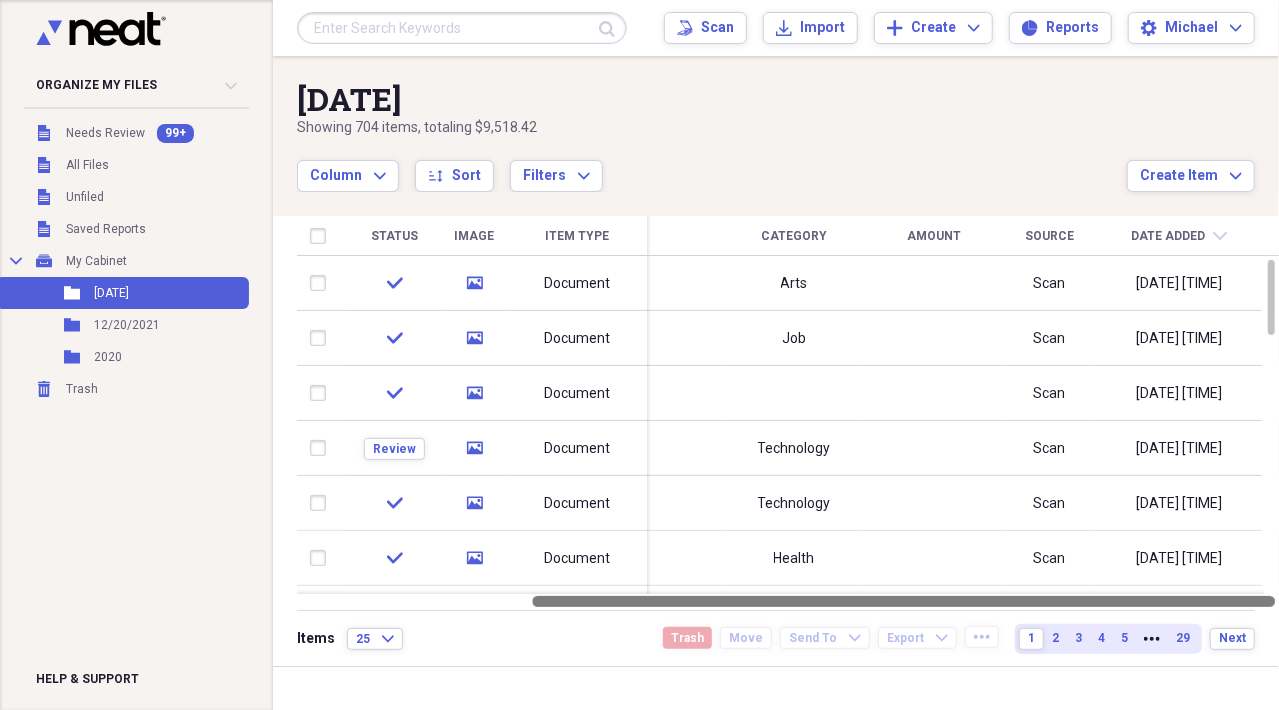 click at bounding box center (788, 601) 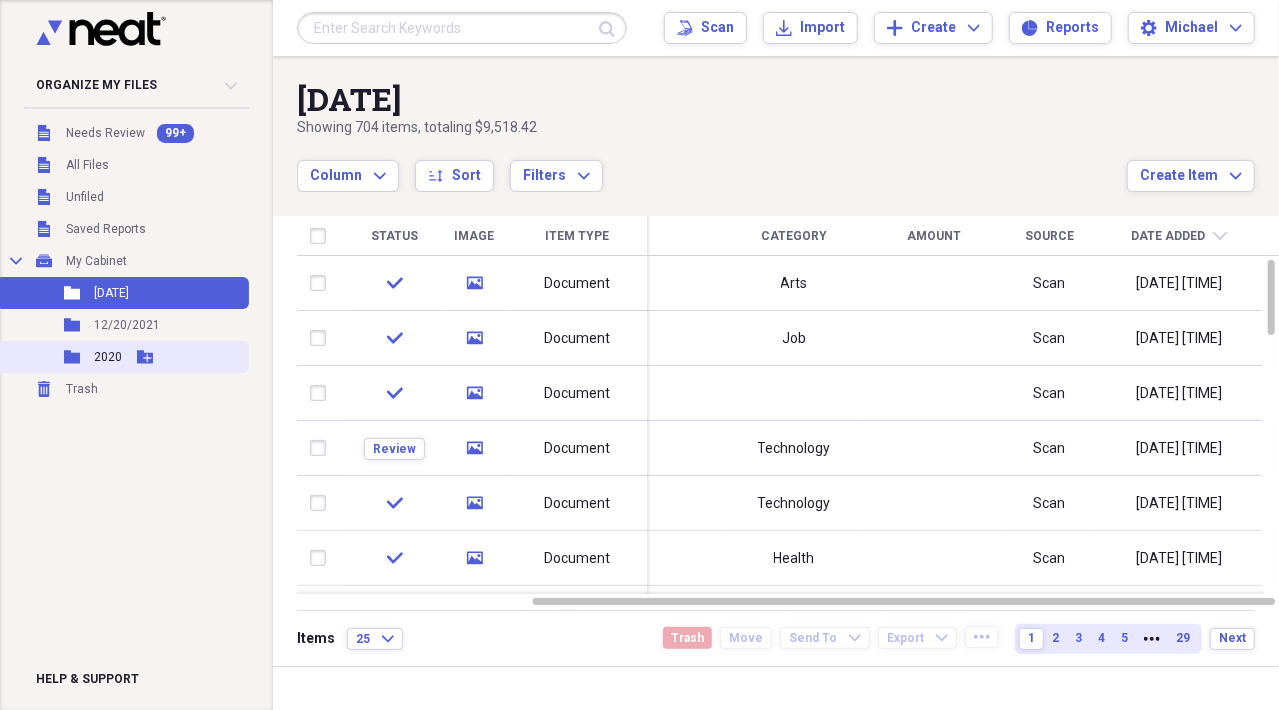 click on "2020" at bounding box center [108, 357] 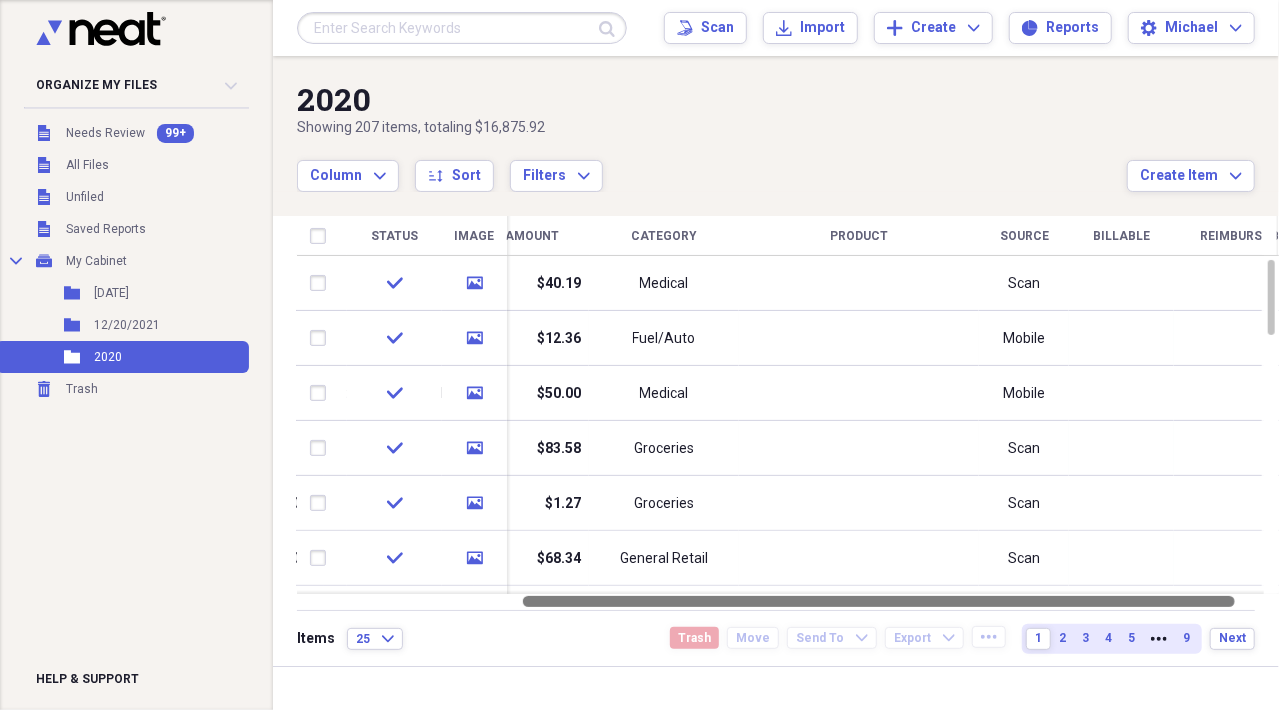 click at bounding box center (788, 601) 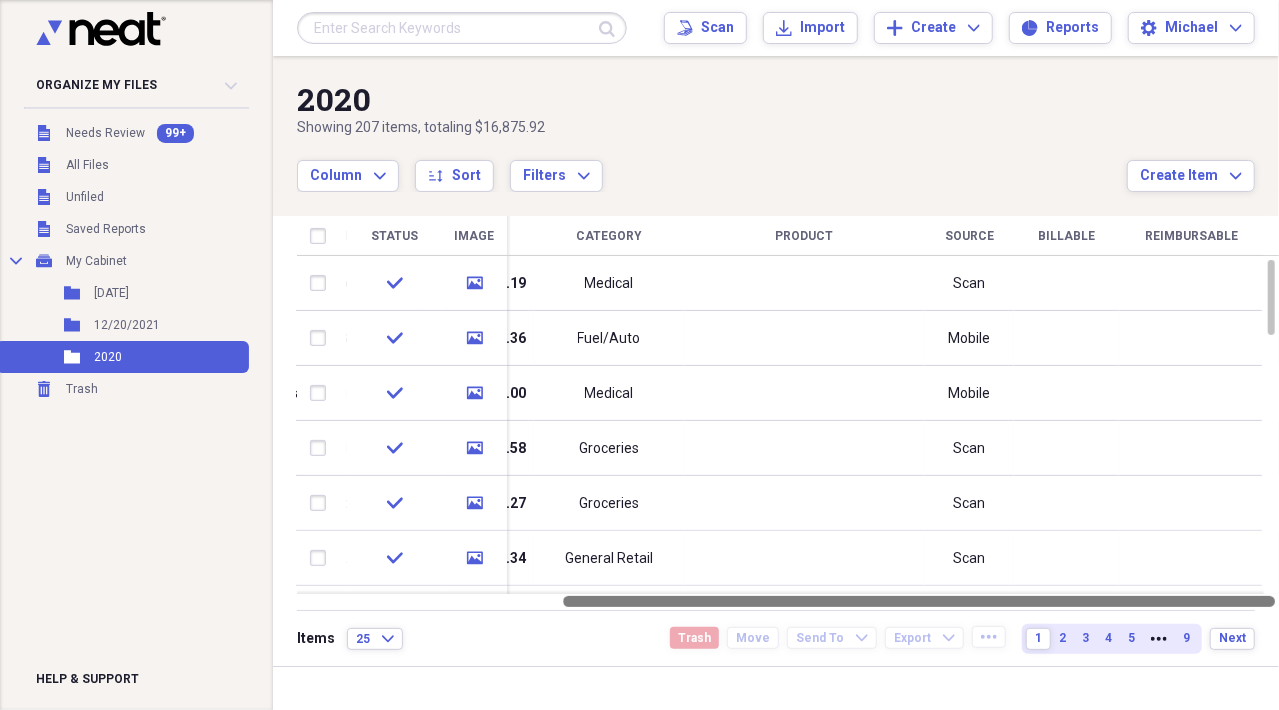 drag, startPoint x: 1245, startPoint y: 602, endPoint x: 1276, endPoint y: 600, distance: 31.06445 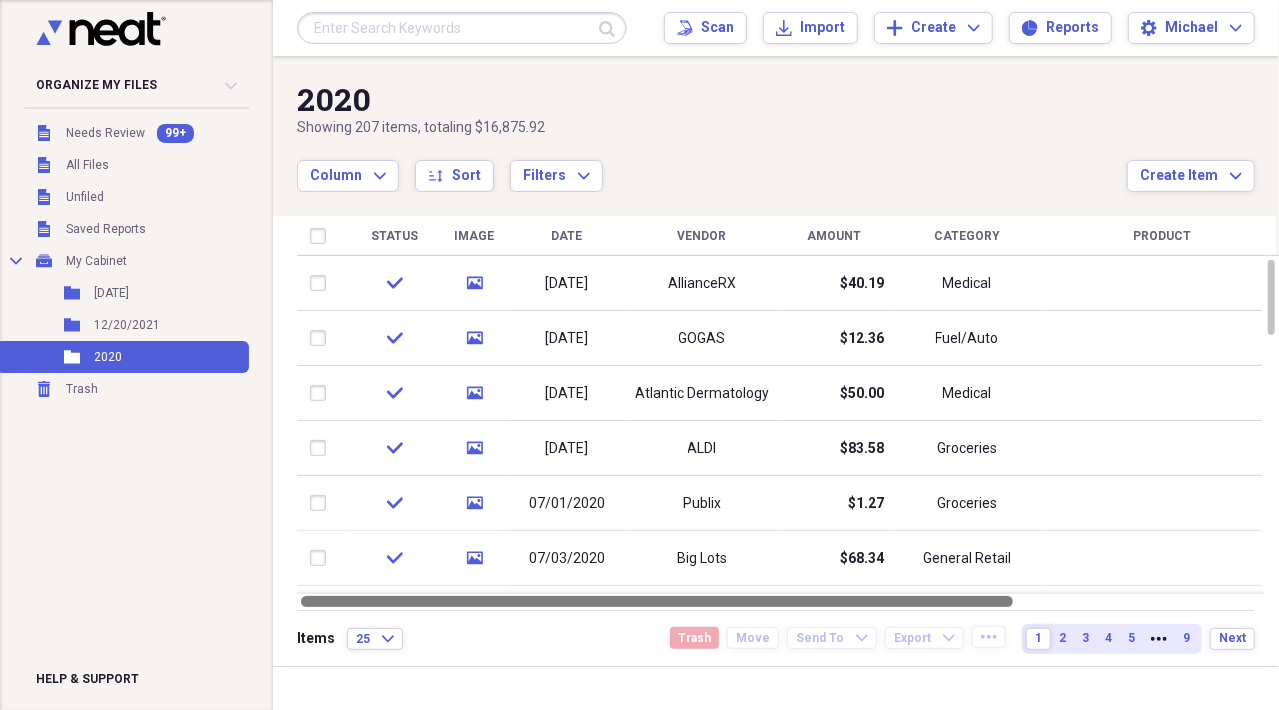 drag, startPoint x: 1258, startPoint y: 601, endPoint x: 813, endPoint y: 646, distance: 447.2695 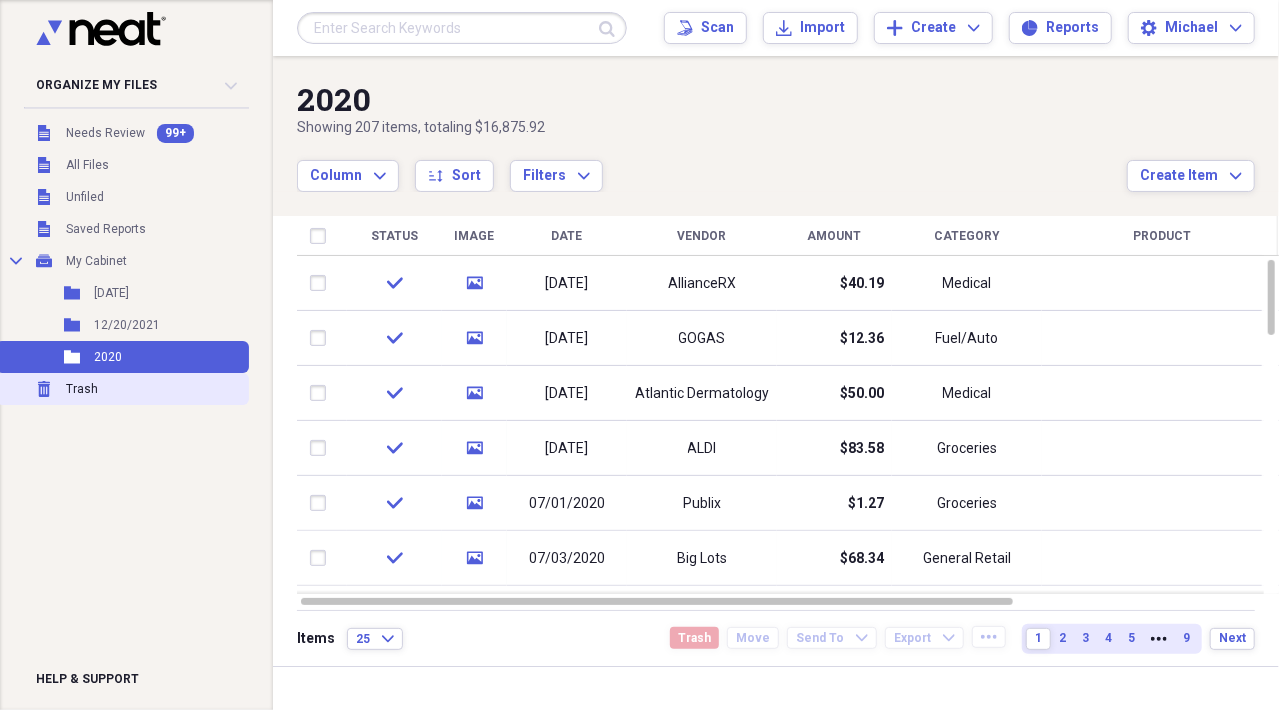 click on "Trash Trash" at bounding box center (122, 389) 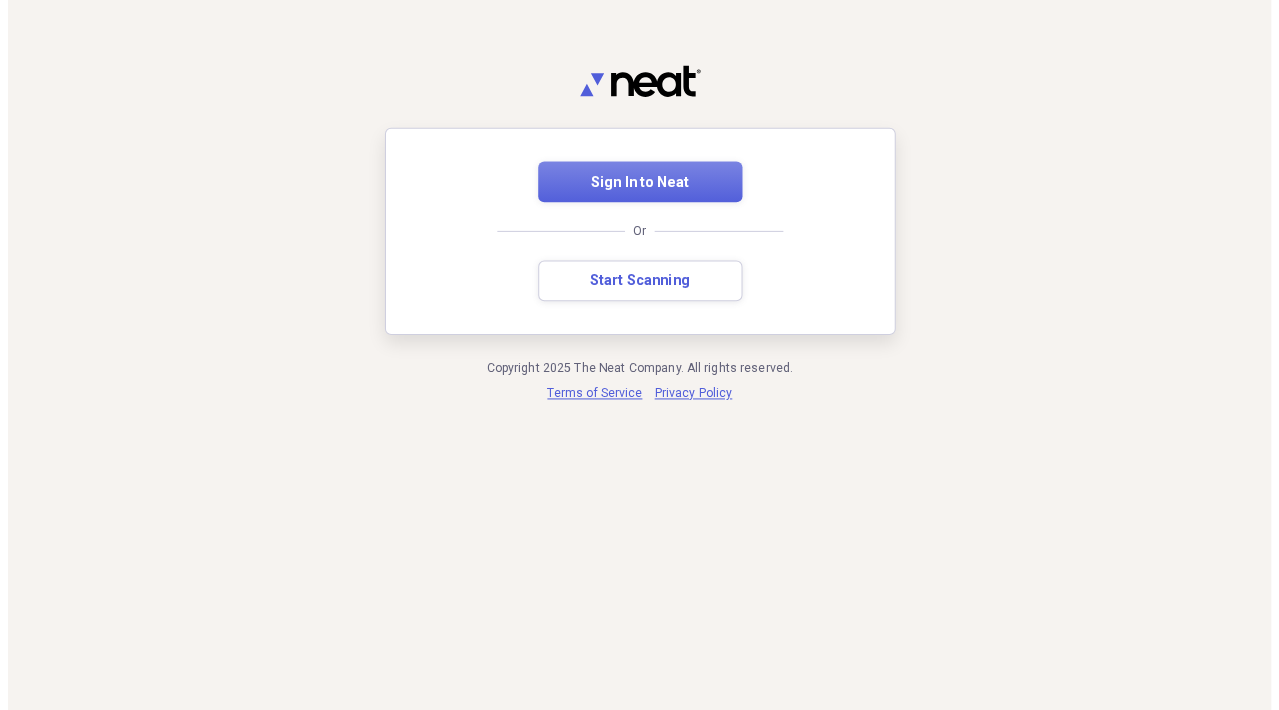 scroll, scrollTop: 0, scrollLeft: 0, axis: both 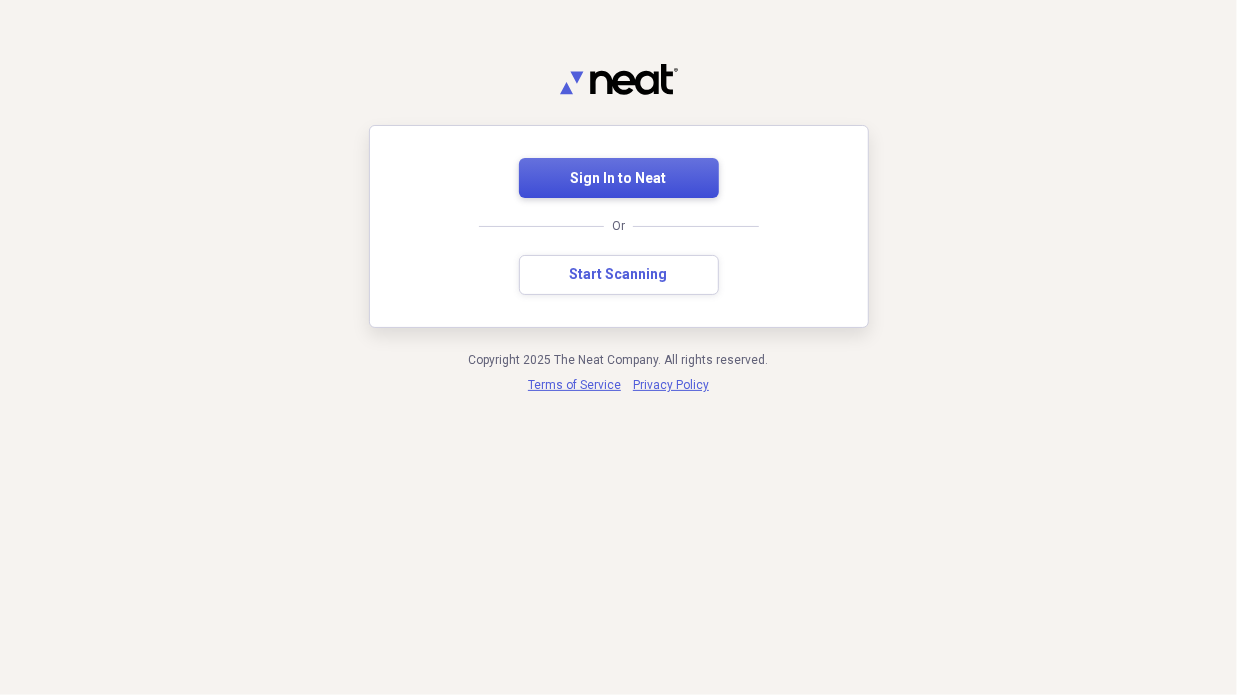 click on "Sign In to Neat" at bounding box center (619, 179) 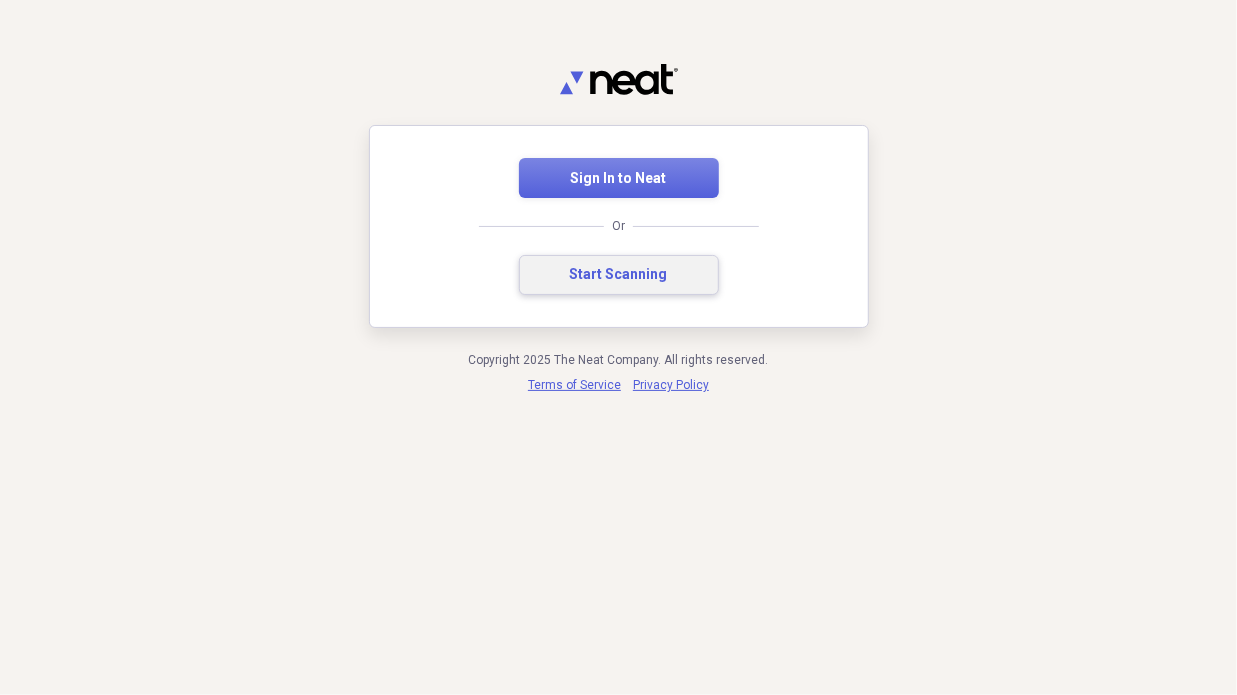 click on "Start Scanning" at bounding box center [619, 275] 